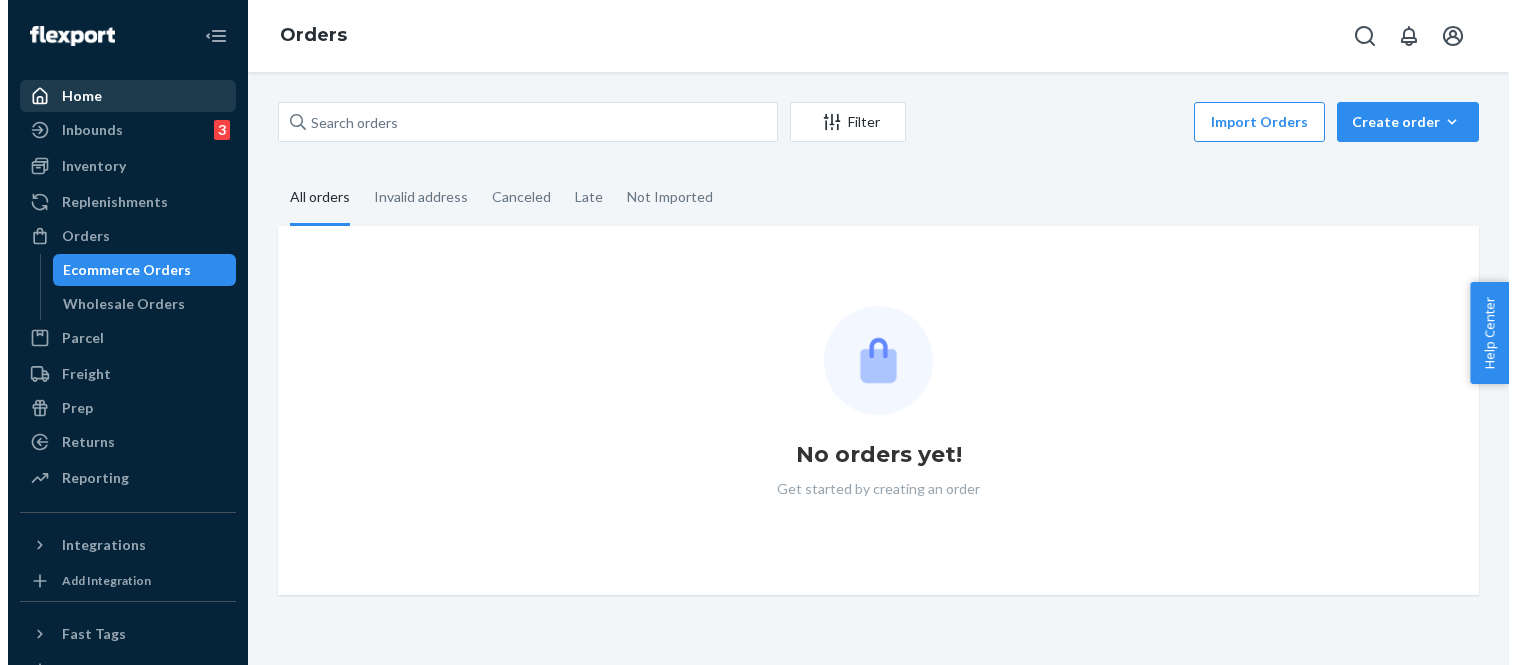 scroll, scrollTop: 0, scrollLeft: 0, axis: both 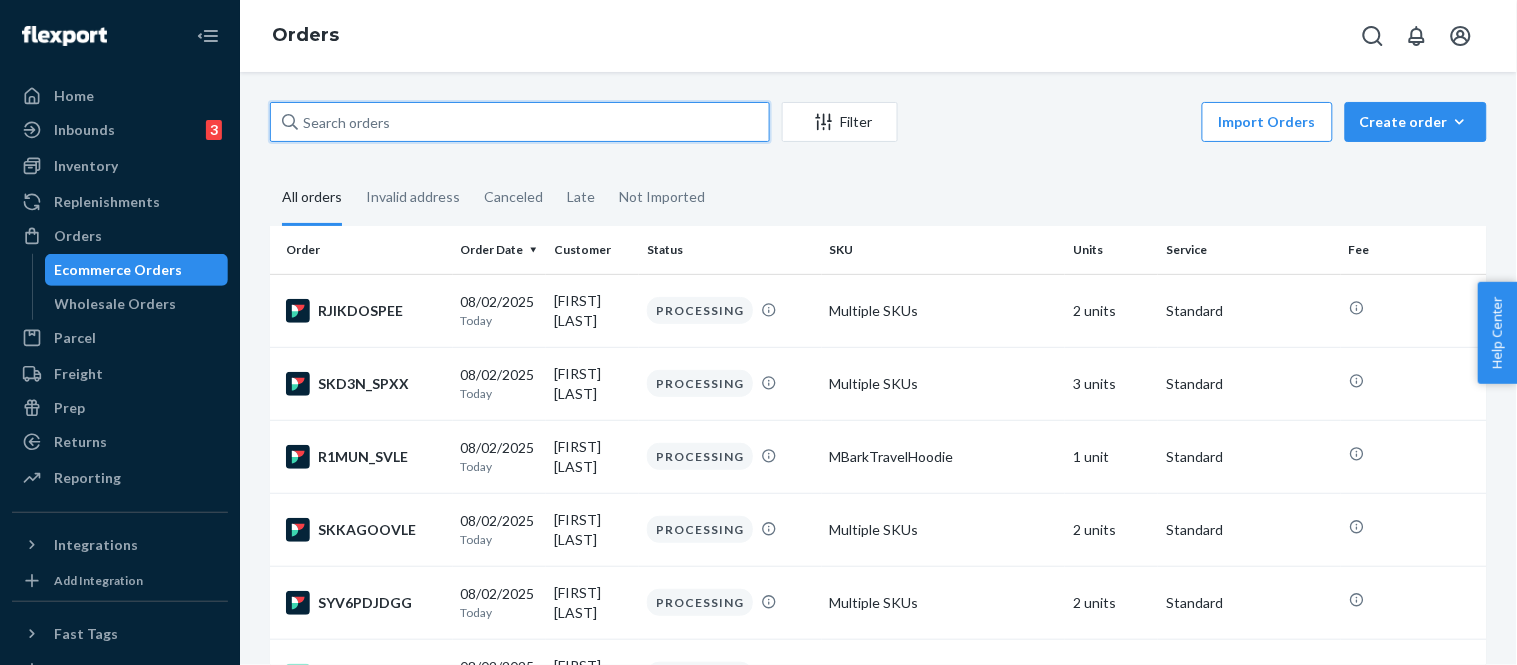 click at bounding box center (520, 122) 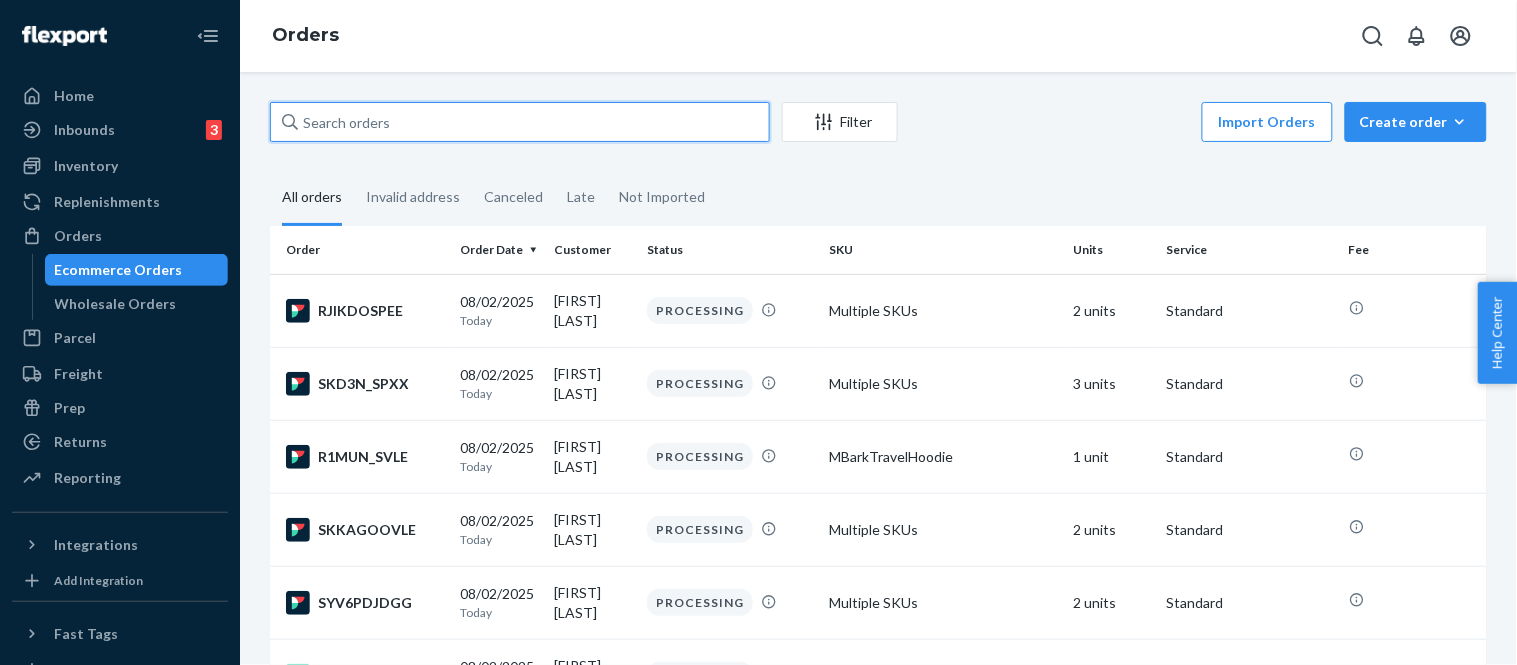 paste on "RK-LRAE9WGX" 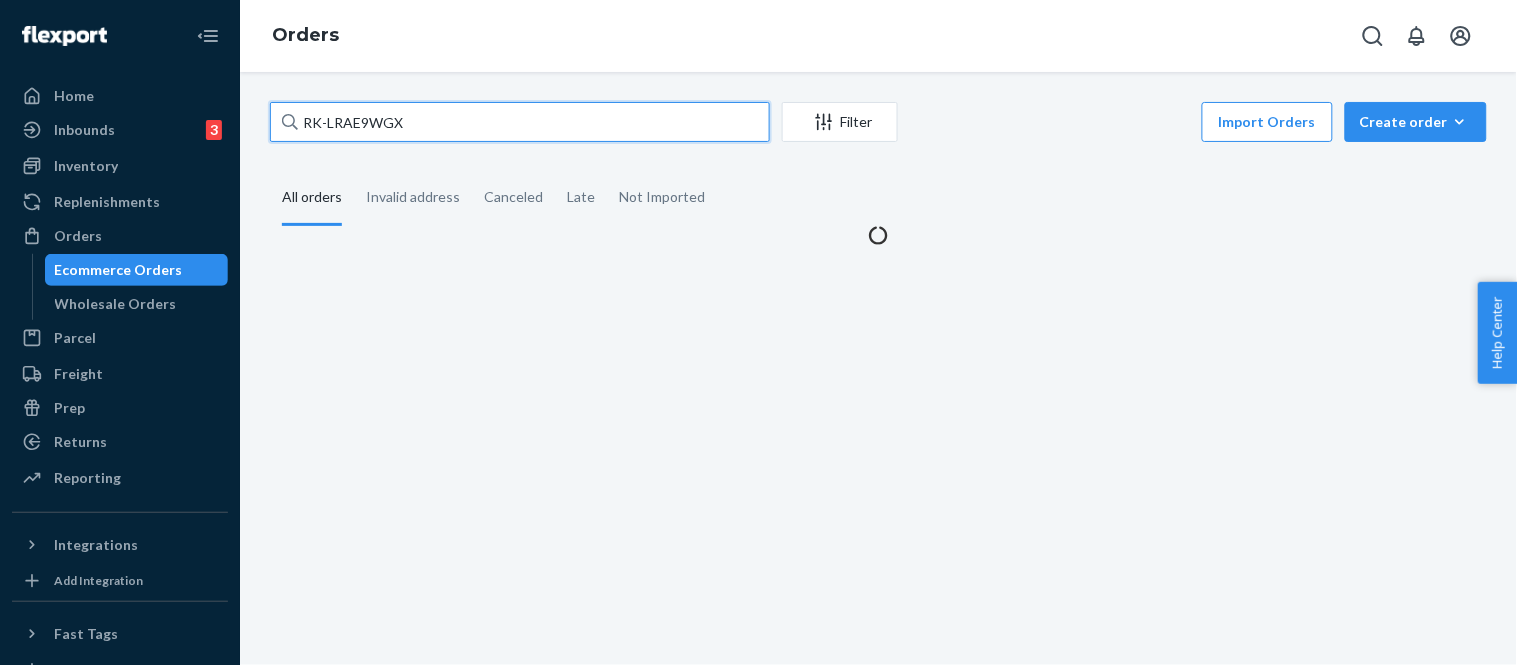 type on "RK-LRAE9WGX" 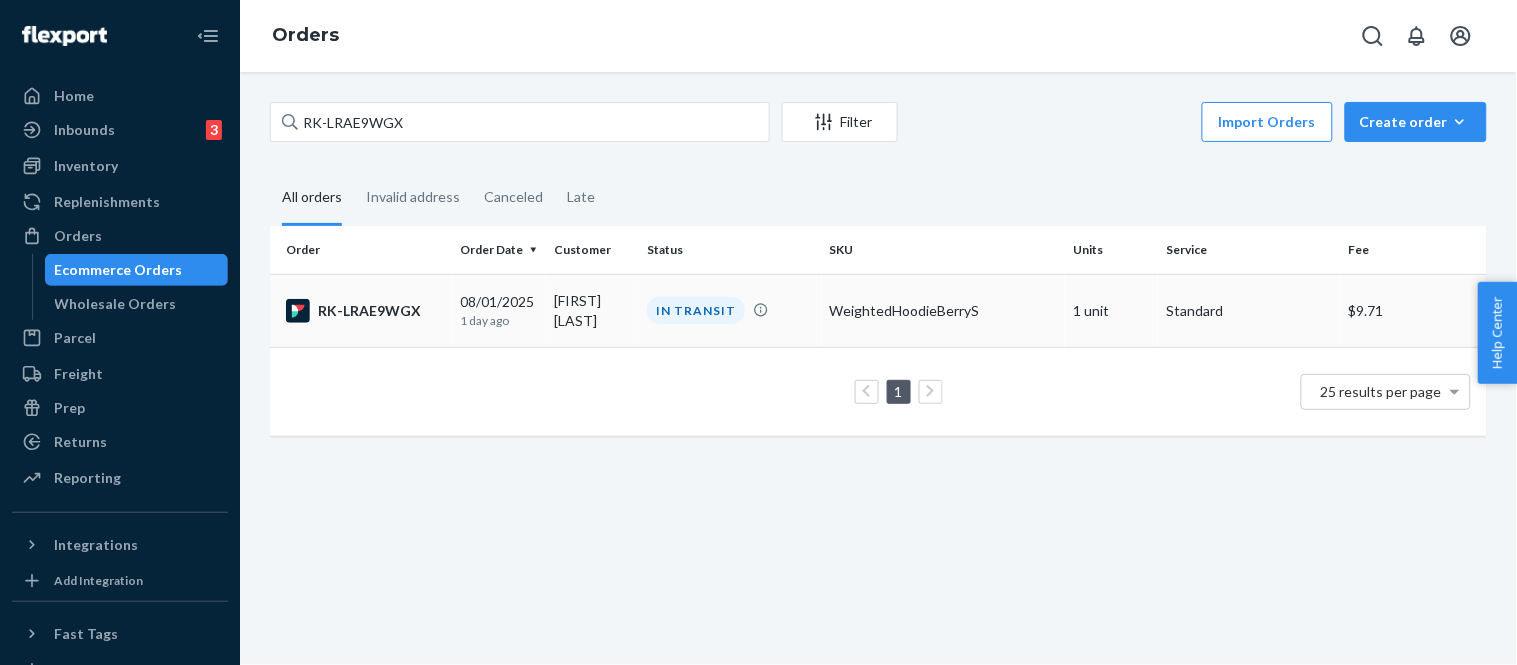 click on "IN TRANSIT" at bounding box center [730, 310] 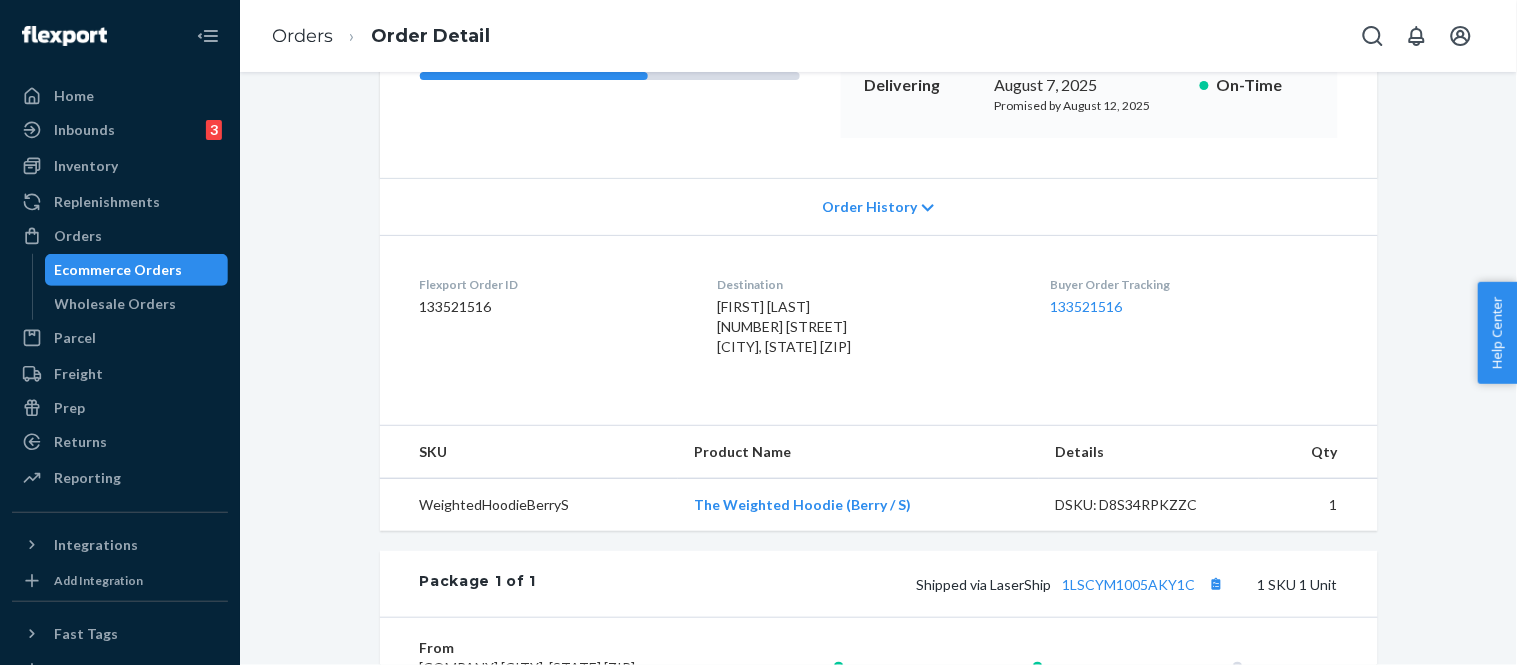 scroll, scrollTop: 475, scrollLeft: 0, axis: vertical 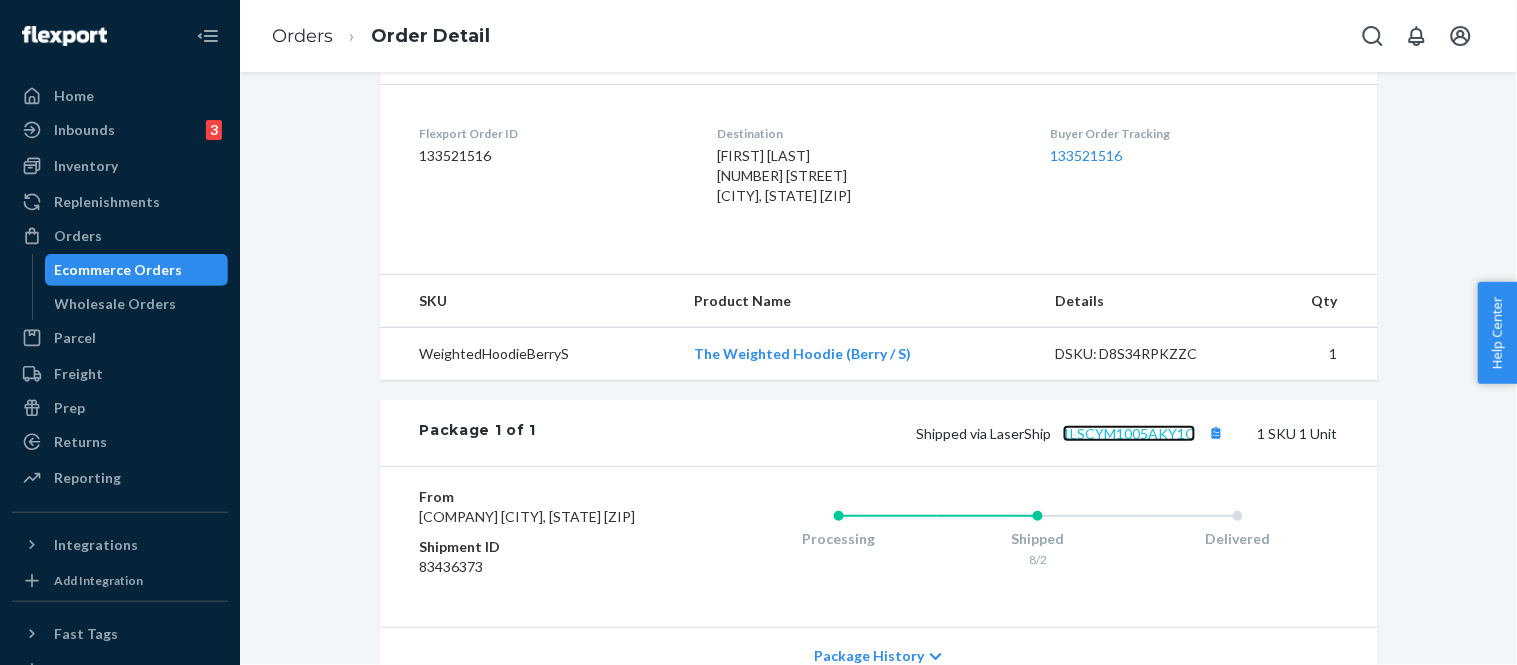 click on "1LSCYM1005AKY1C" at bounding box center (1129, 433) 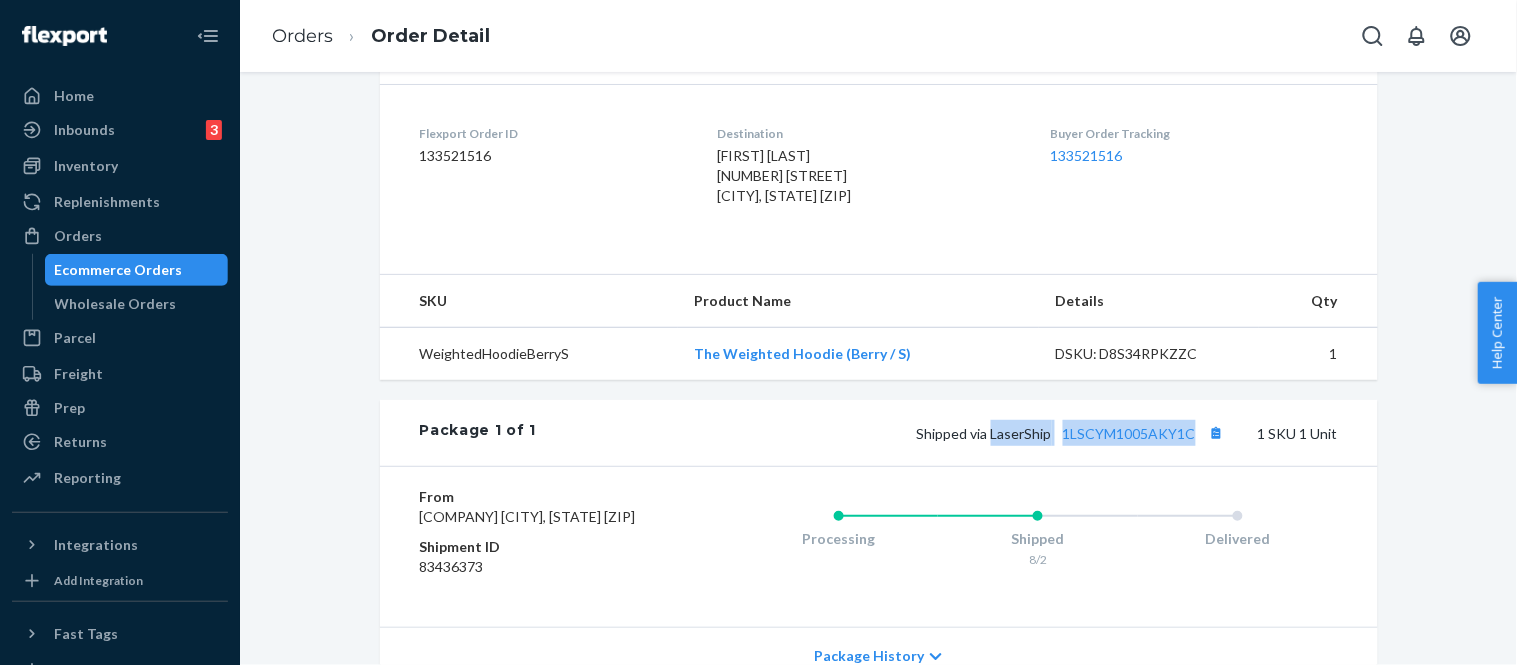 drag, startPoint x: 987, startPoint y: 454, endPoint x: 1192, endPoint y: 446, distance: 205.15604 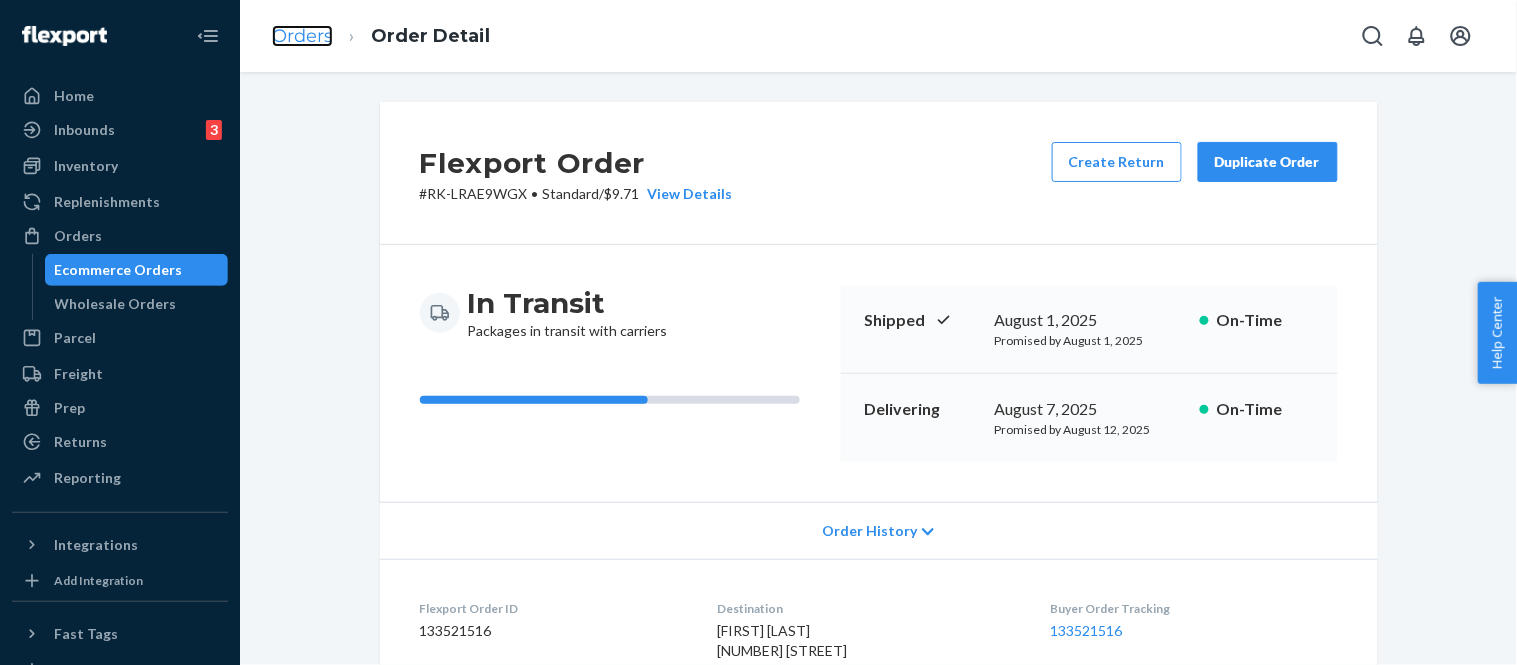 click on "Orders" at bounding box center (302, 36) 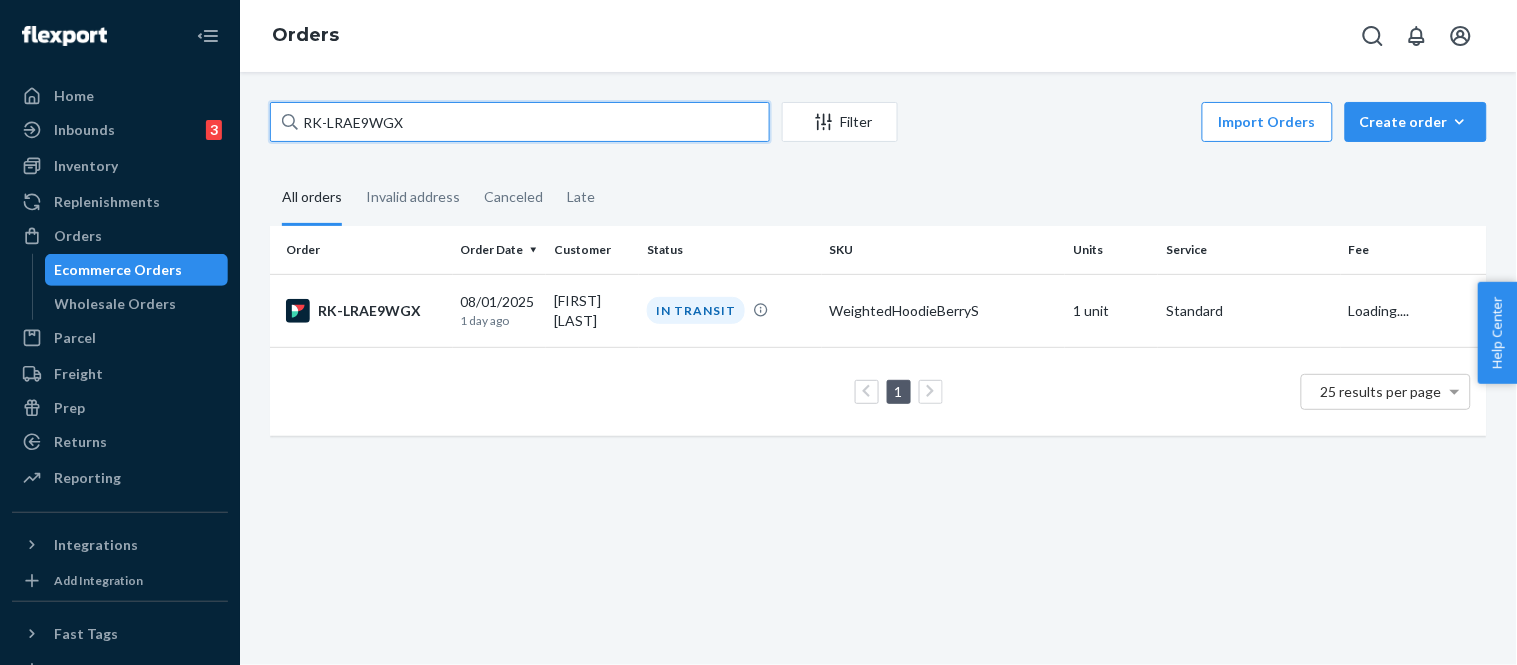 click on "RK-LRAE9WGX" at bounding box center [520, 122] 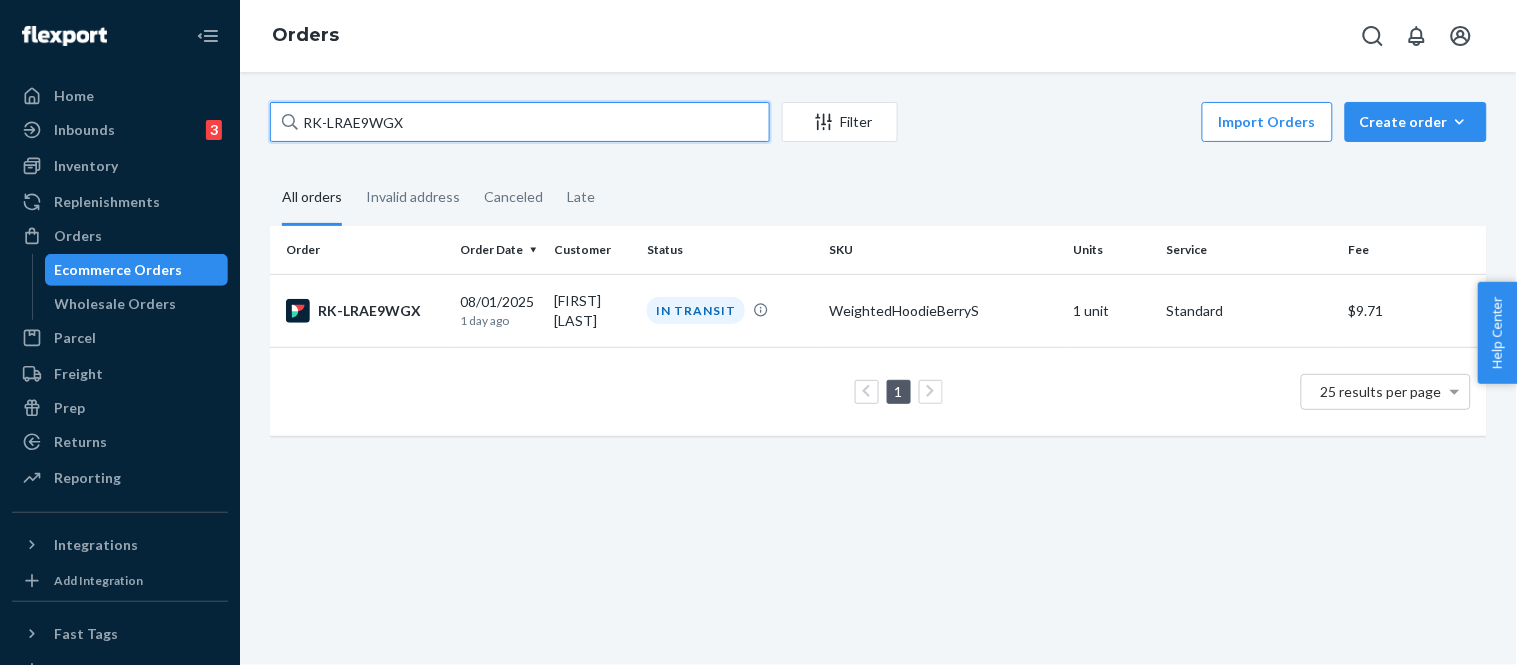 click on "RK-LRAE9WGX" at bounding box center [520, 122] 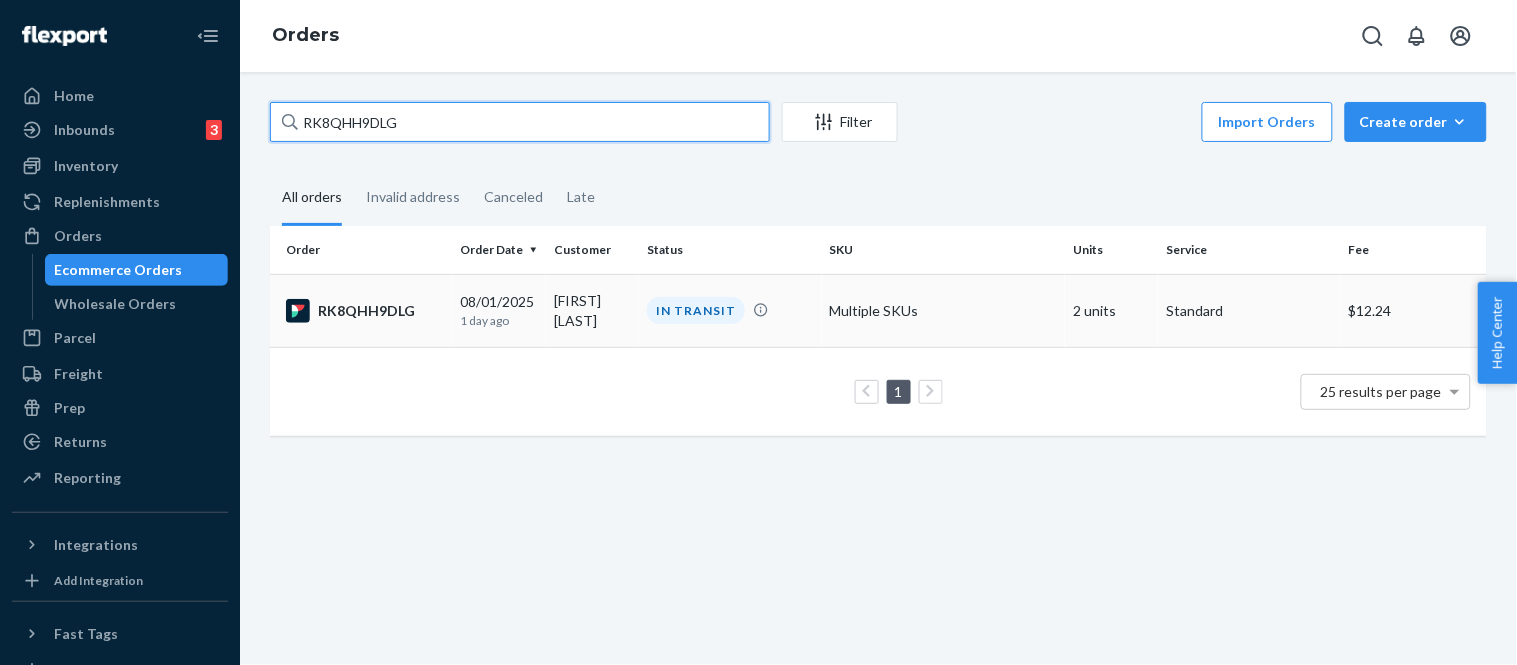 type on "RK8QHH9DLG" 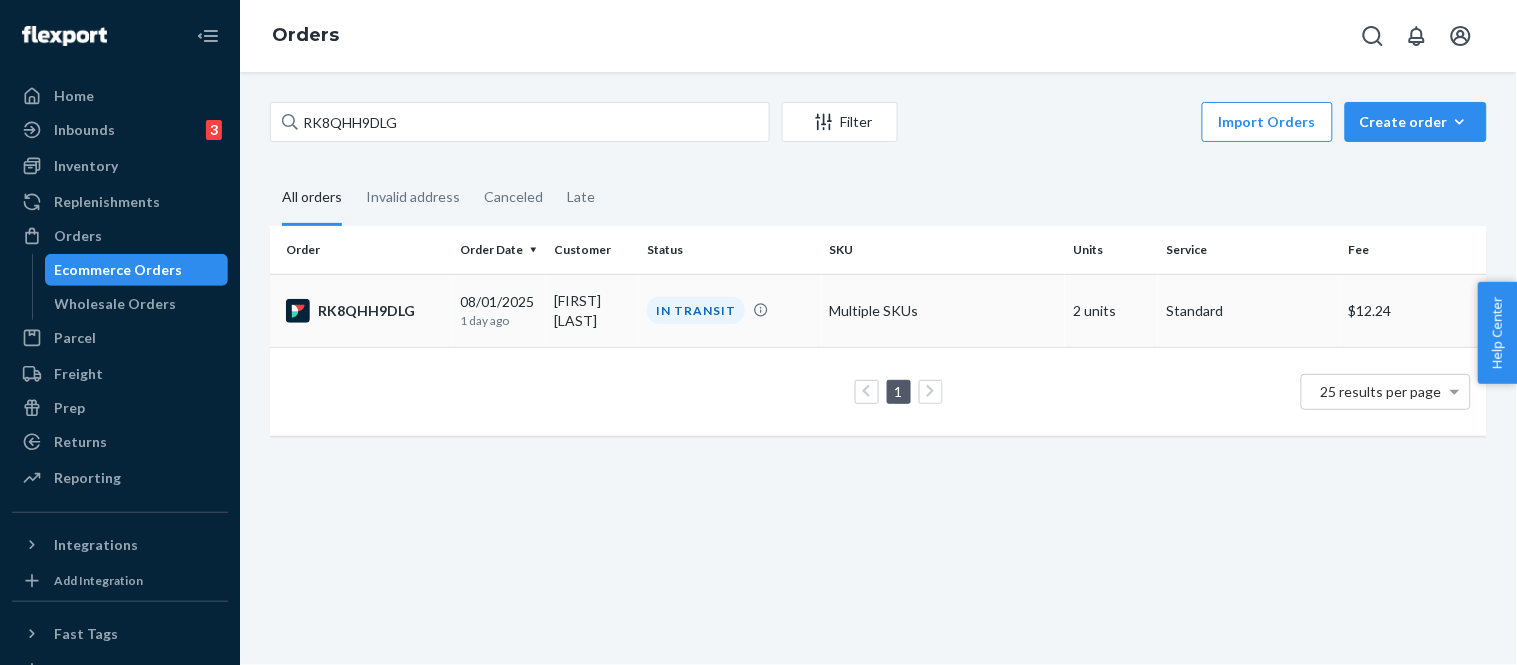 click on "IN TRANSIT" at bounding box center (730, 310) 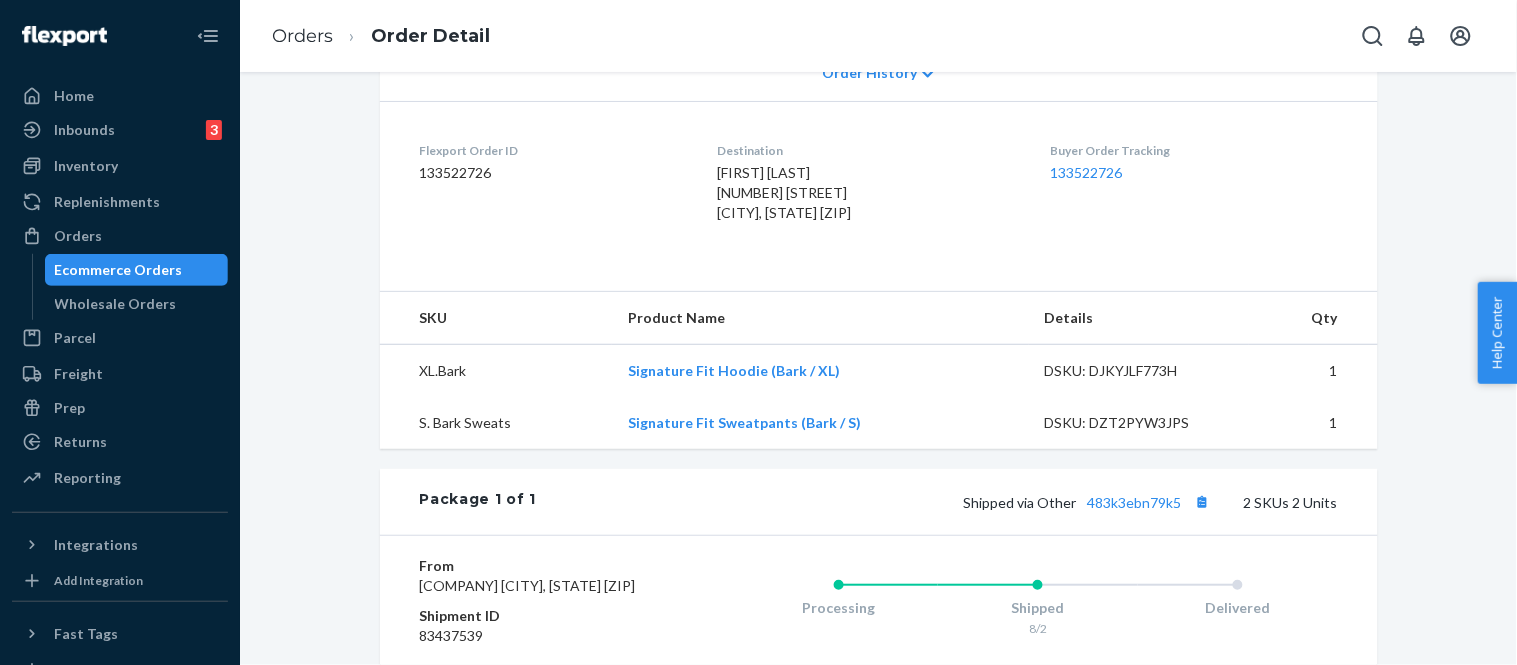 scroll, scrollTop: 462, scrollLeft: 0, axis: vertical 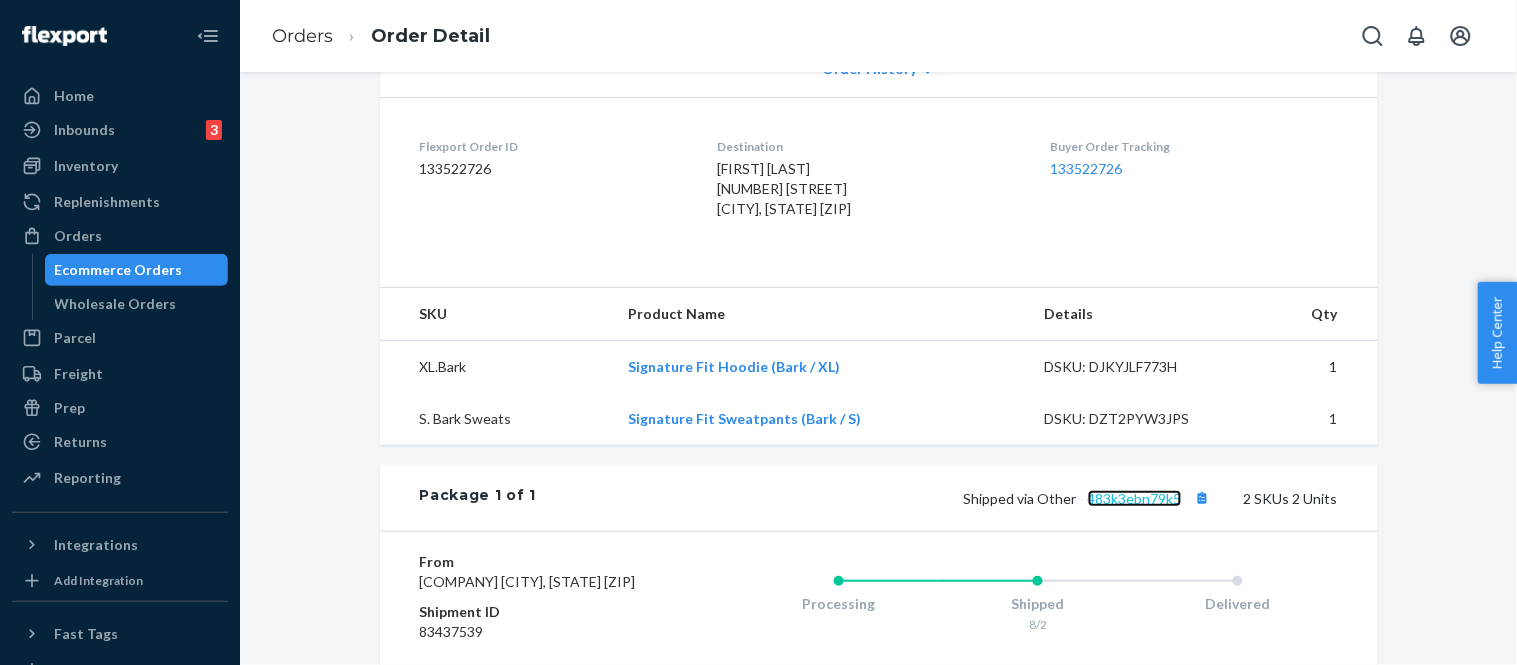 click on "483k3ebn79k5" at bounding box center [1135, 498] 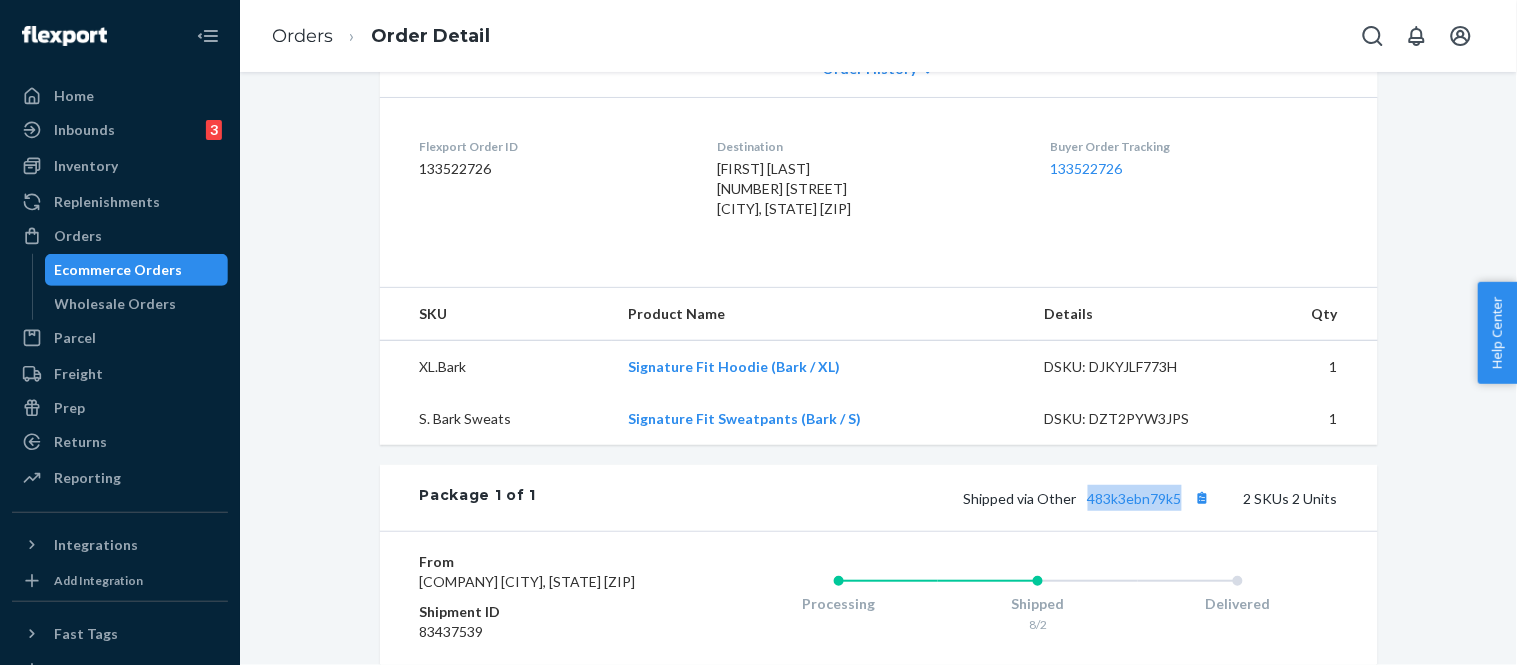 drag, startPoint x: 1073, startPoint y: 522, endPoint x: 1176, endPoint y: 521, distance: 103.00485 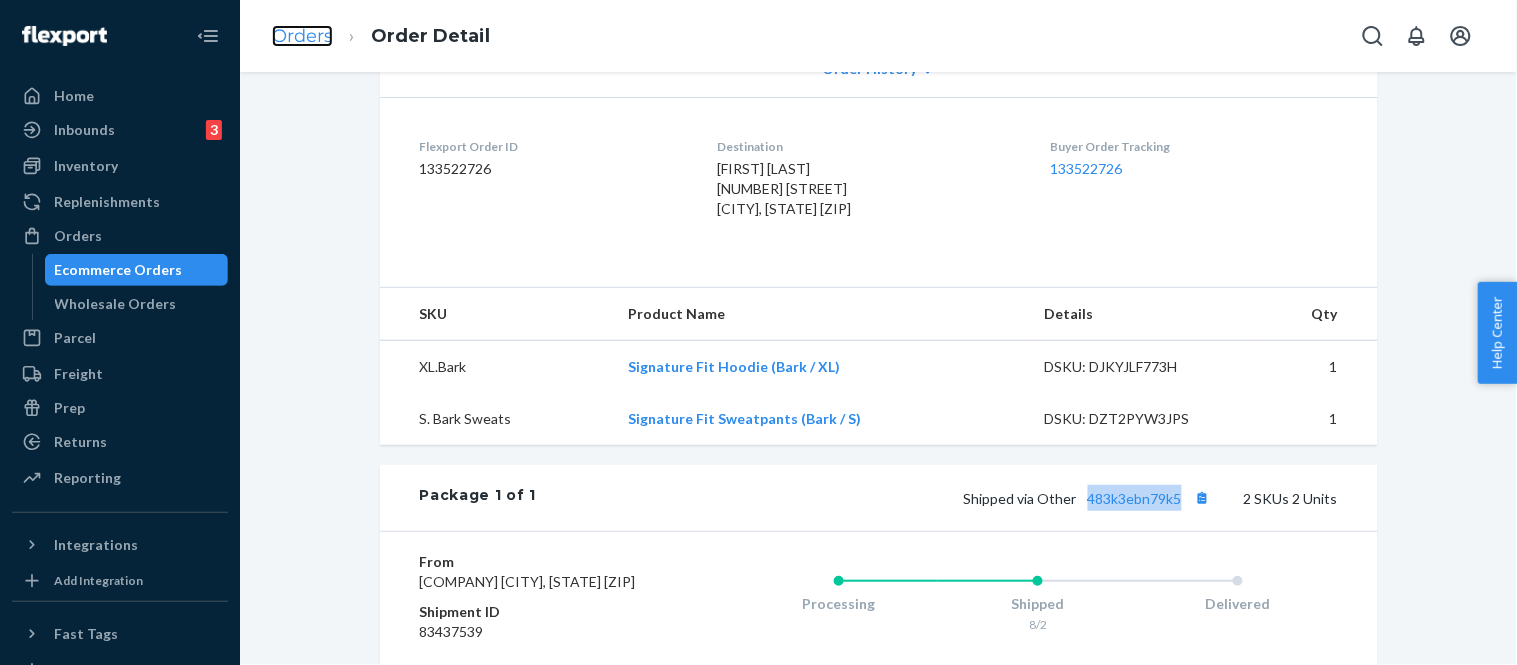click on "Orders" at bounding box center (302, 36) 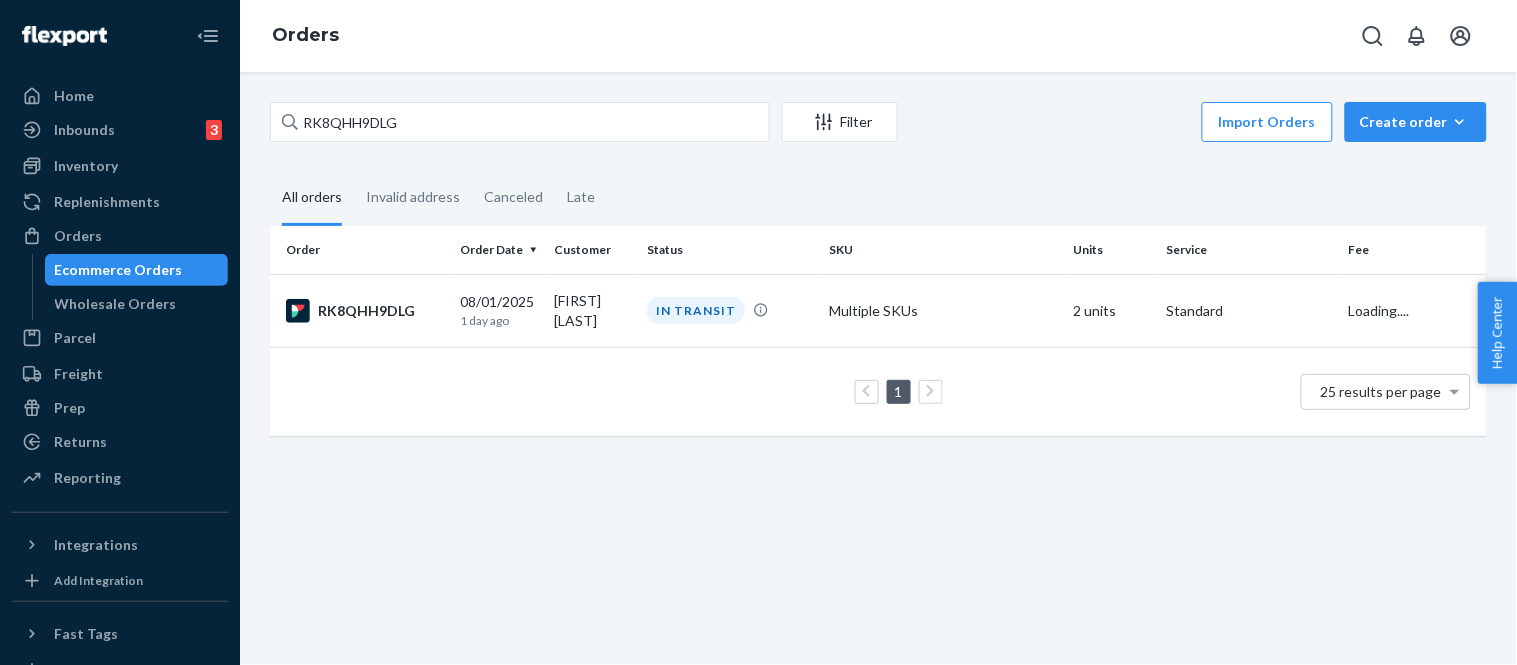scroll, scrollTop: 0, scrollLeft: 0, axis: both 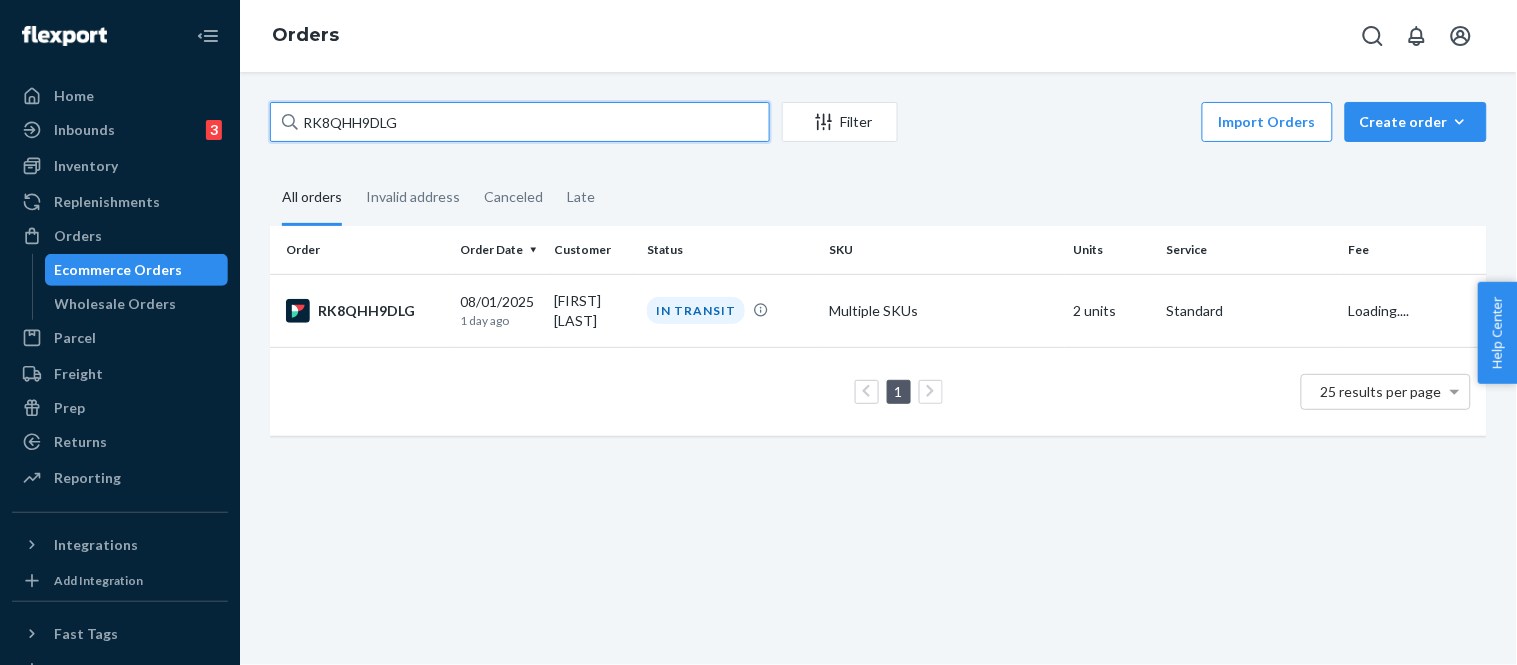 click on "RK8QHH9DLG" at bounding box center [520, 122] 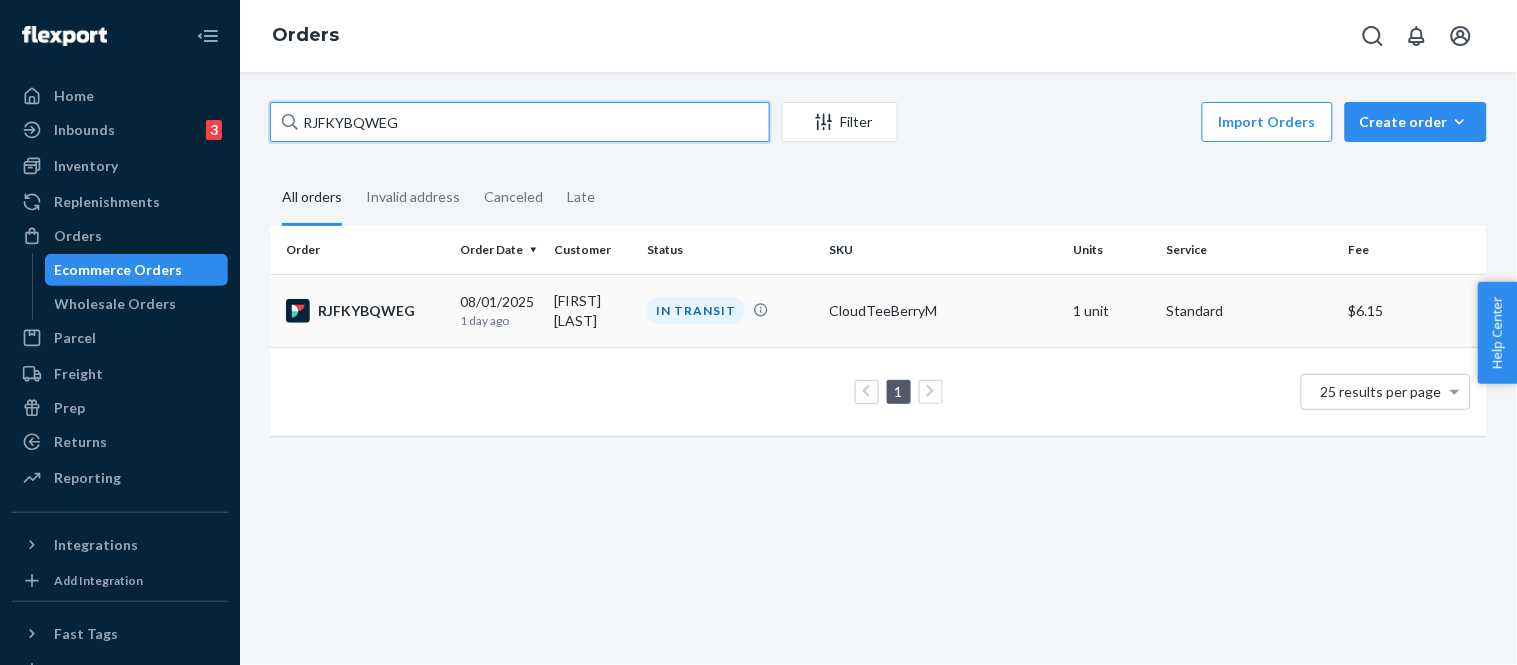 type on "RJFKYBQWEG" 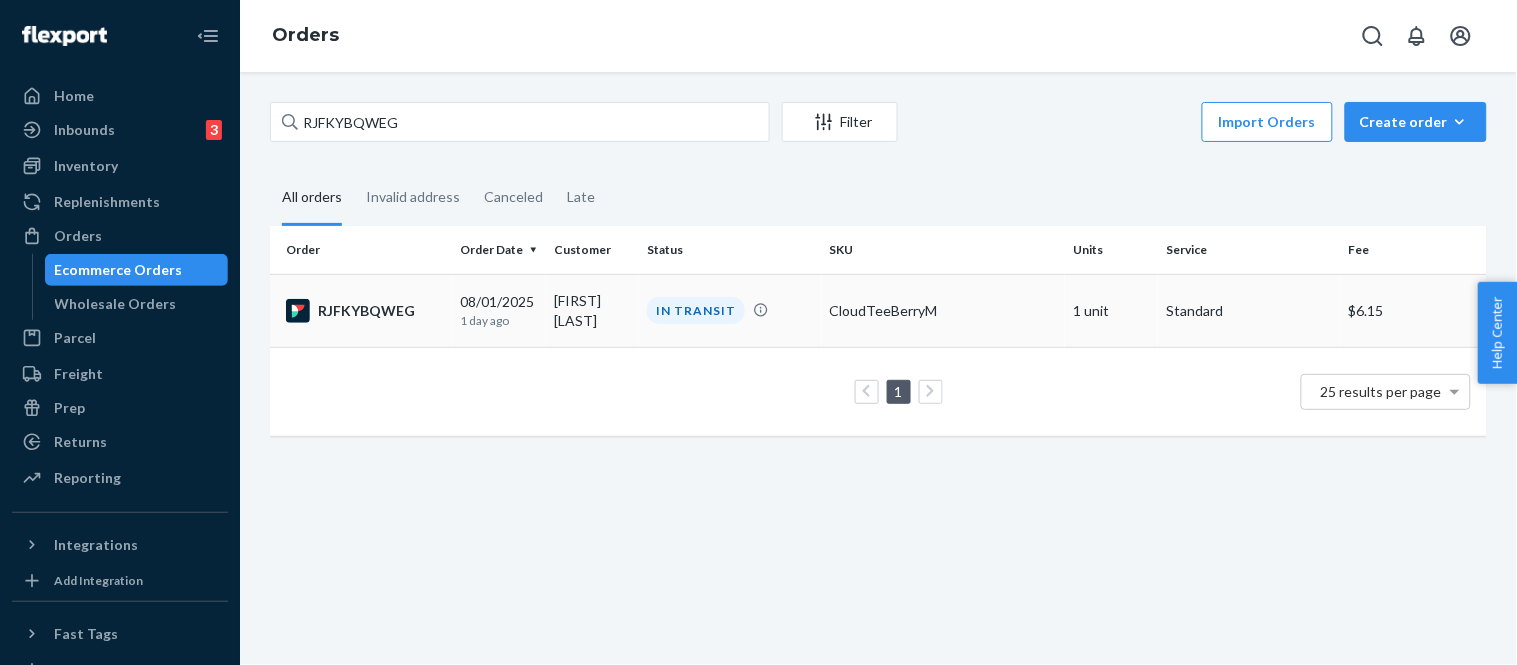 click on "[FIRST] [LAST]" at bounding box center (592, 310) 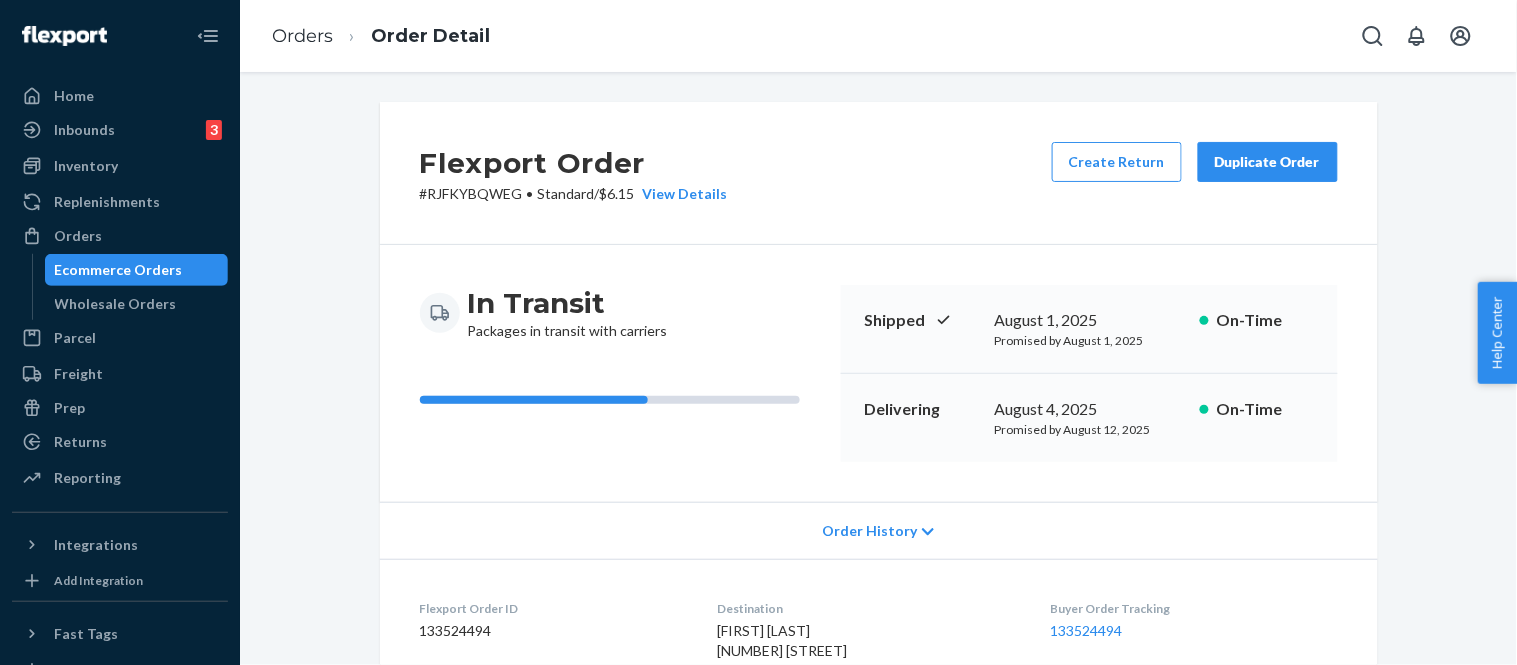 scroll, scrollTop: 661, scrollLeft: 0, axis: vertical 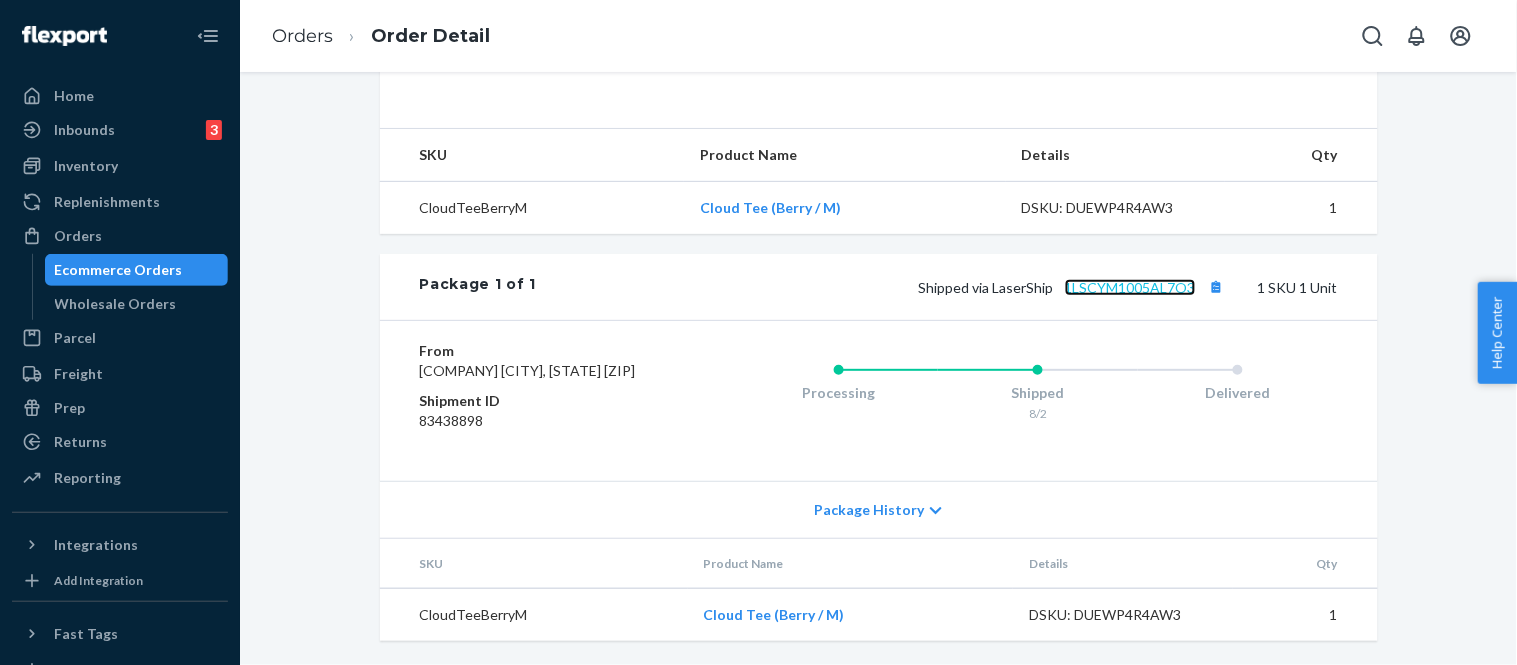click on "1LSCYM1005AL7O3" at bounding box center (1130, 287) 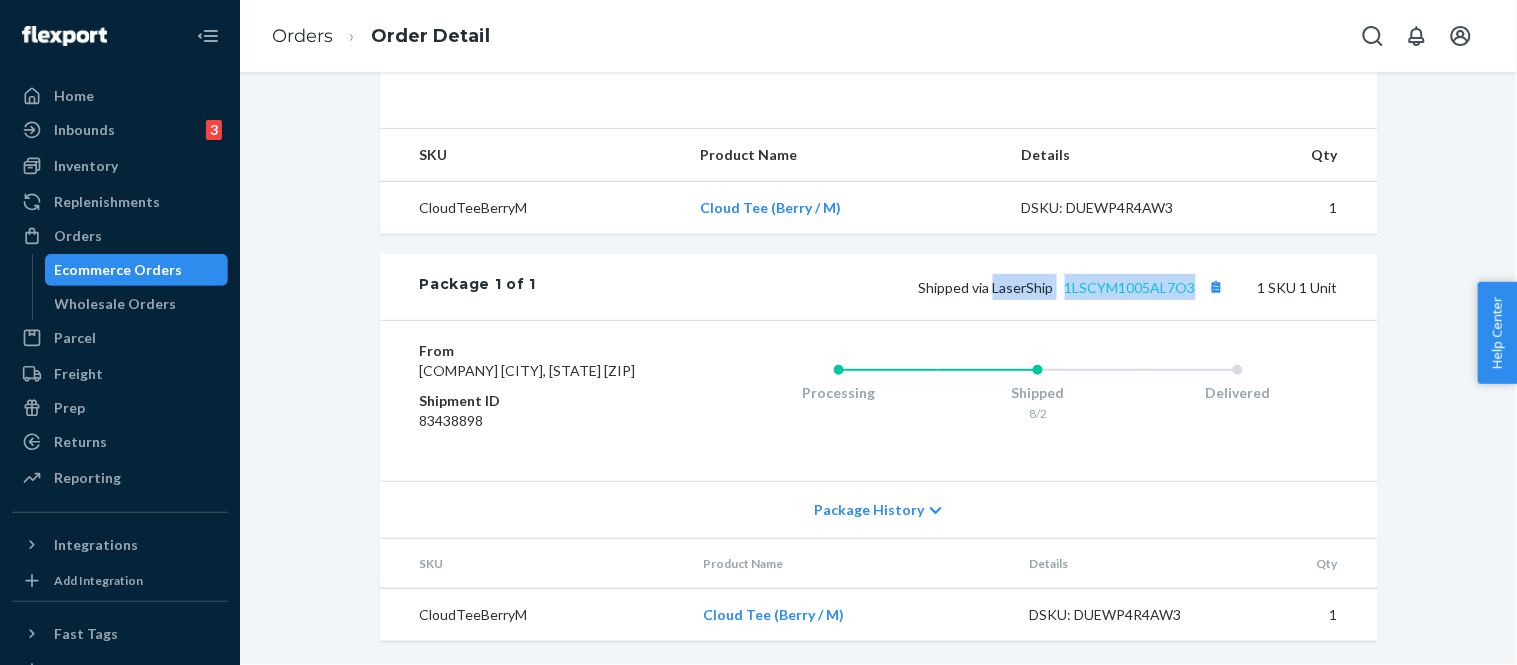 drag, startPoint x: 987, startPoint y: 268, endPoint x: 1187, endPoint y: 264, distance: 200.04 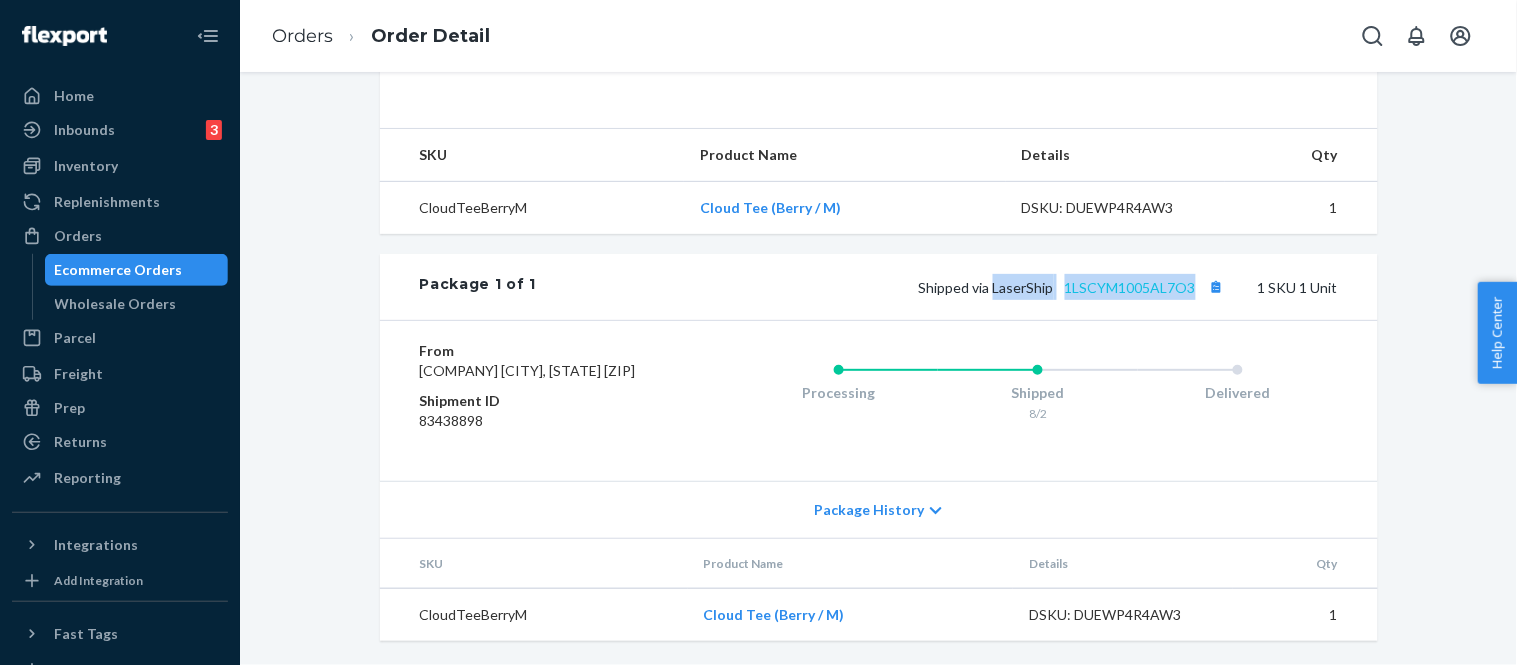 click on "Shipped via LaserShip   1LSCYM1005AL7O3" at bounding box center [1074, 287] 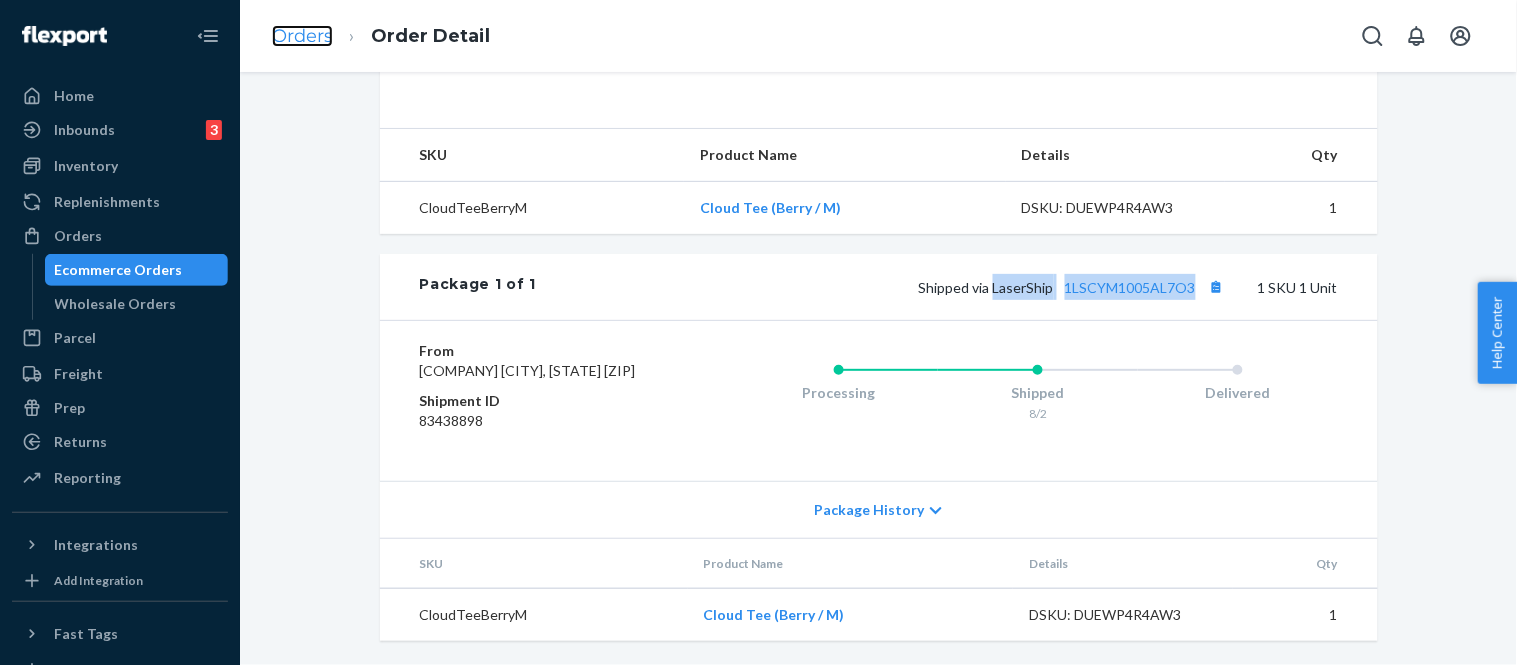 click on "Orders" at bounding box center (302, 36) 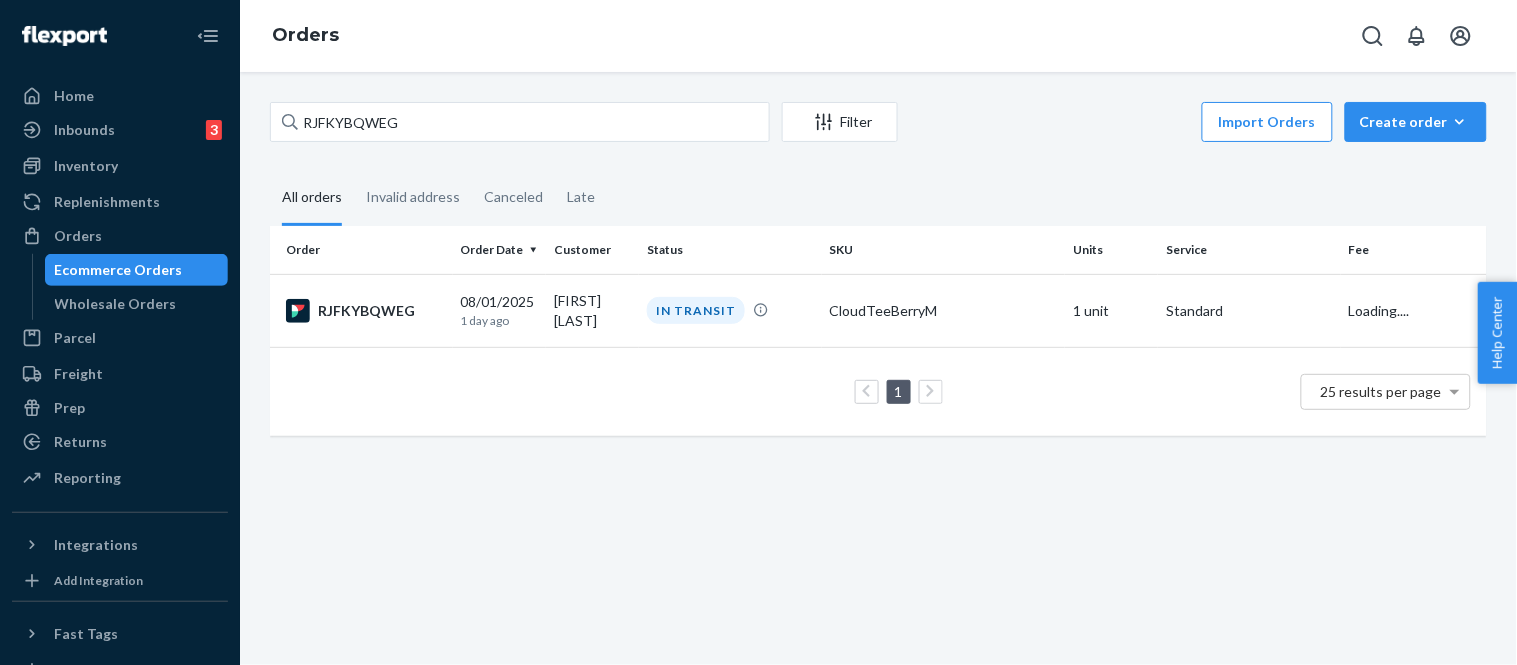 scroll, scrollTop: 0, scrollLeft: 0, axis: both 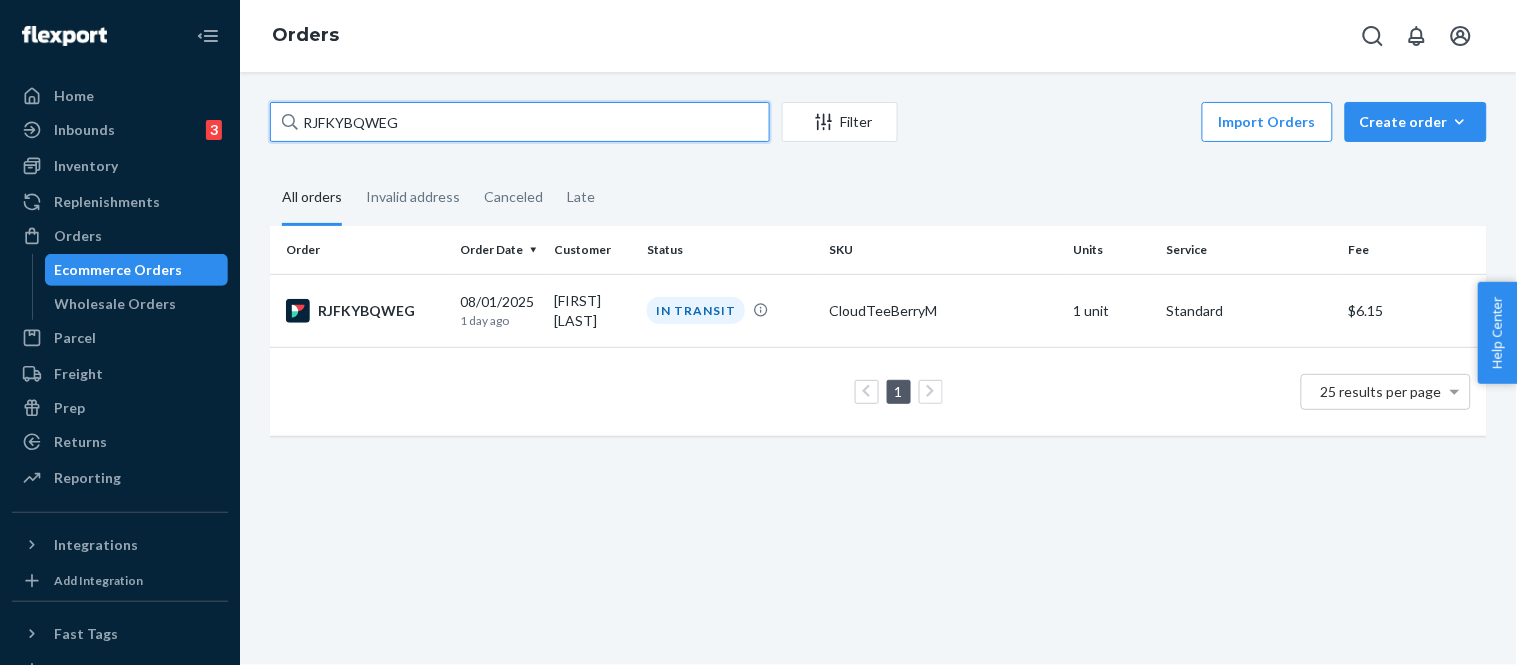 click on "RJFKYBQWEG" at bounding box center [520, 122] 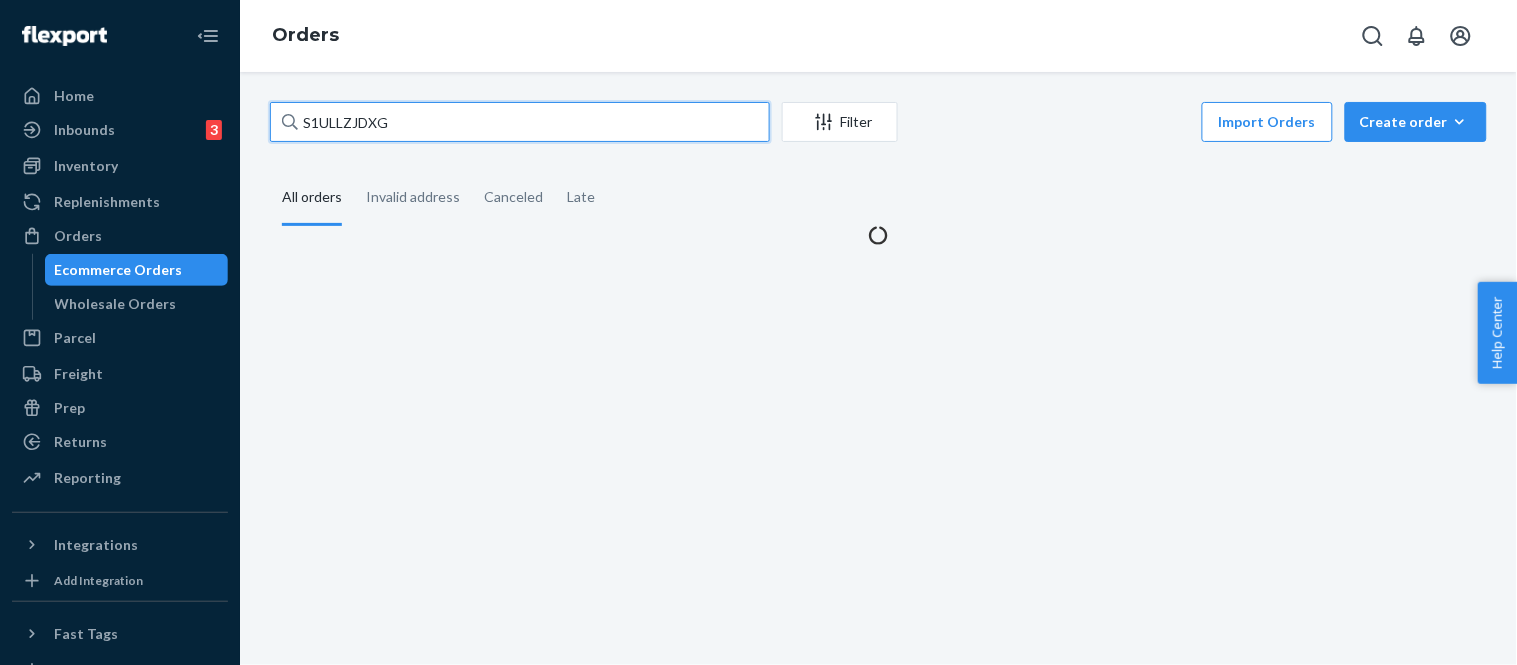 type on "S1ULLZJDXG" 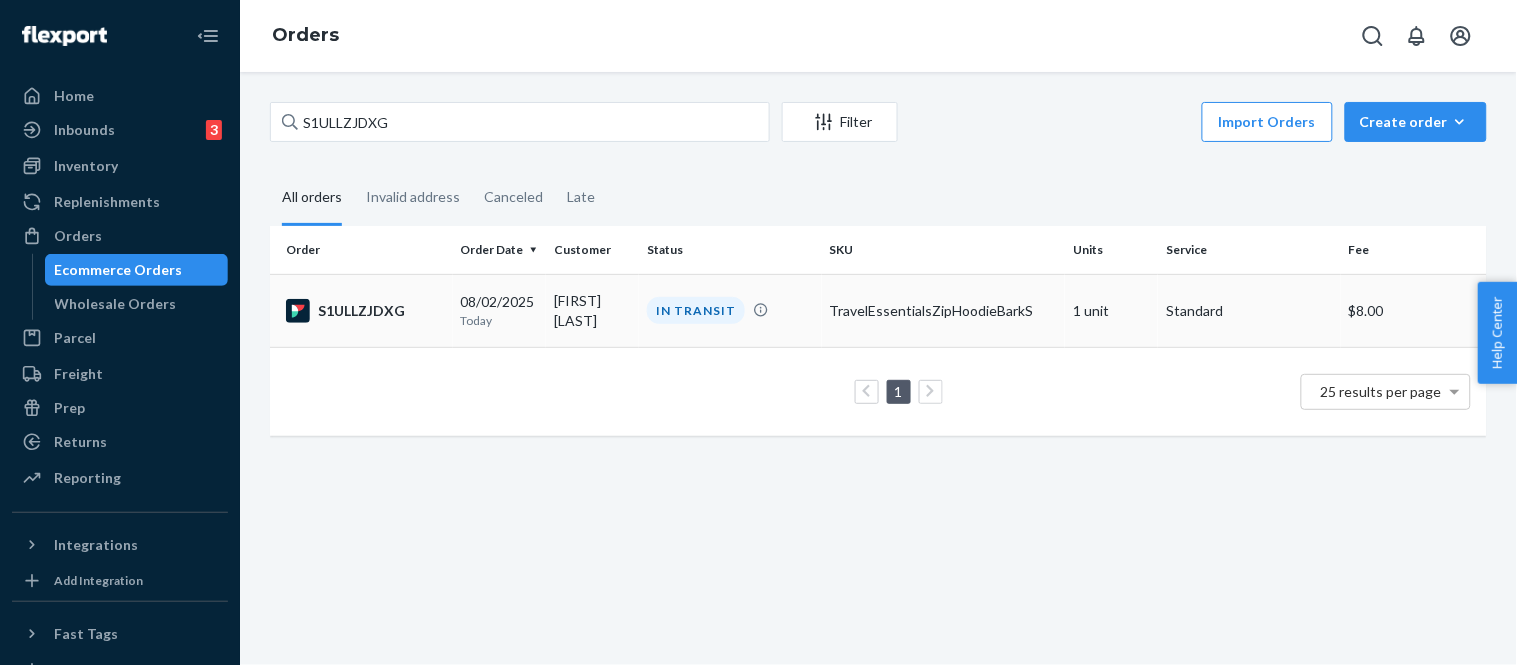 click on "IN TRANSIT" at bounding box center [730, 310] 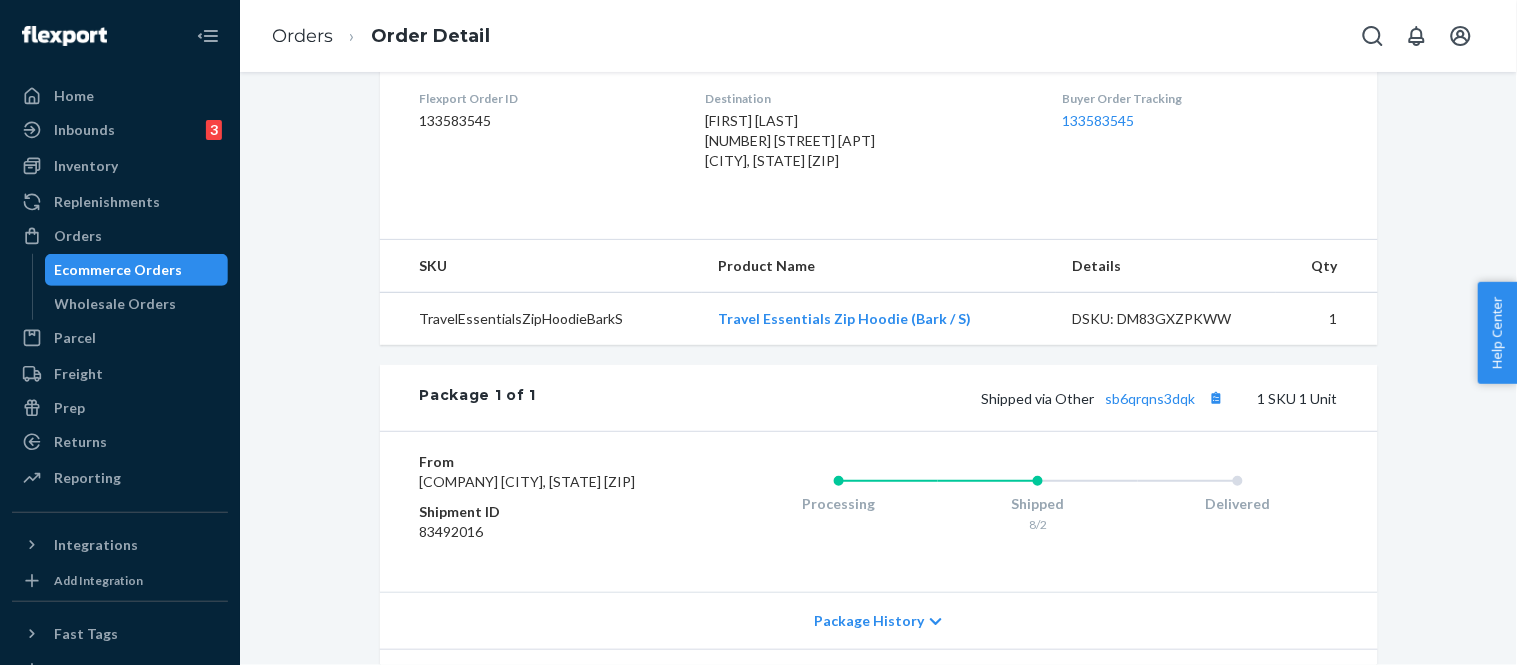 scroll, scrollTop: 511, scrollLeft: 0, axis: vertical 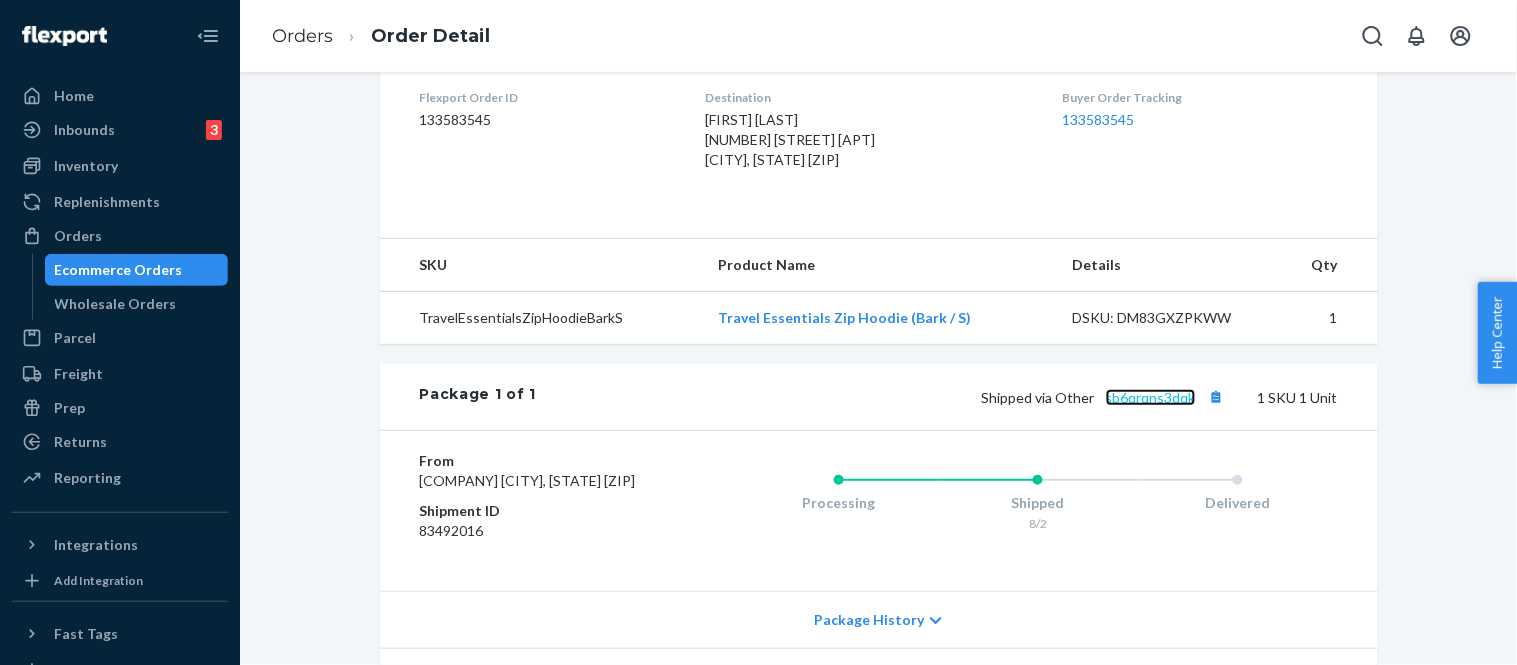 click on "sb6qrqns3dqk" at bounding box center (1151, 397) 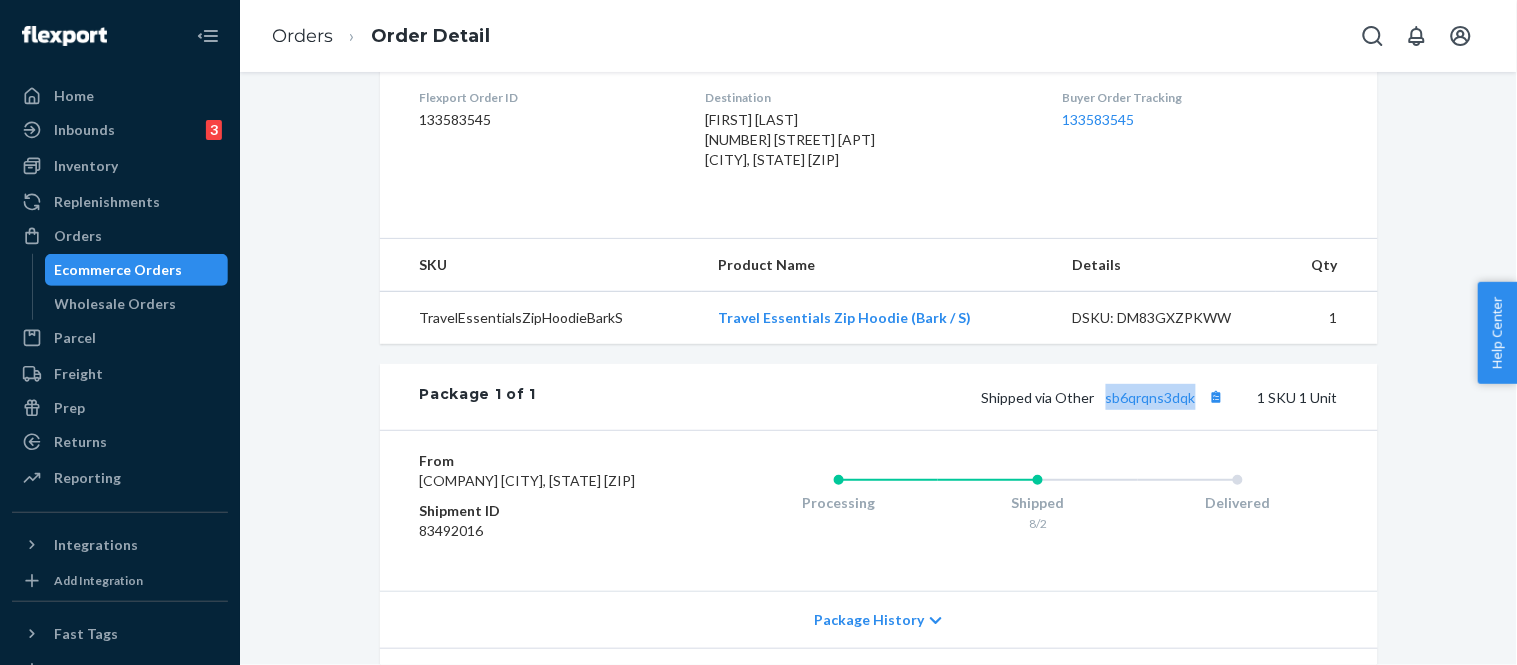 drag, startPoint x: 1096, startPoint y: 418, endPoint x: 1193, endPoint y: 428, distance: 97.5141 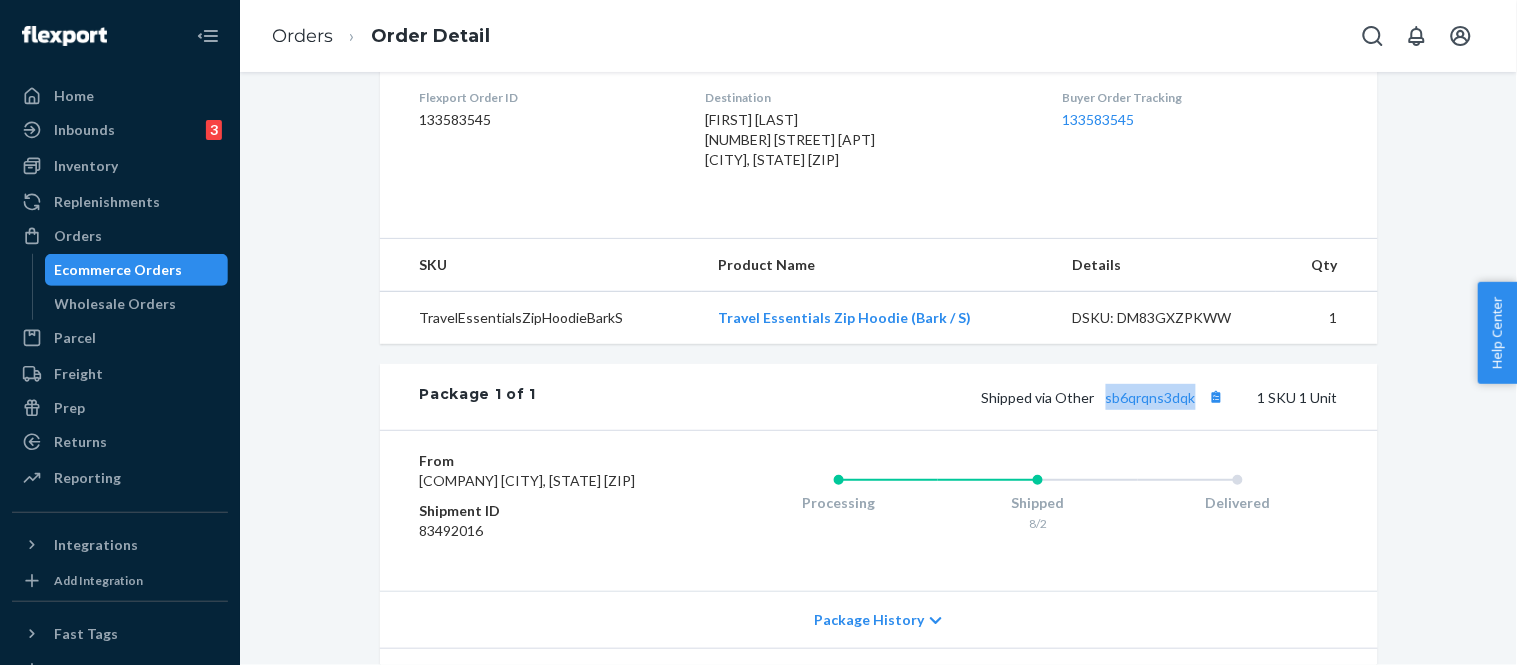 click on "Shipped via Other   sb6qrqns3dqk 1   SKU   1   Unit" at bounding box center [936, 397] 